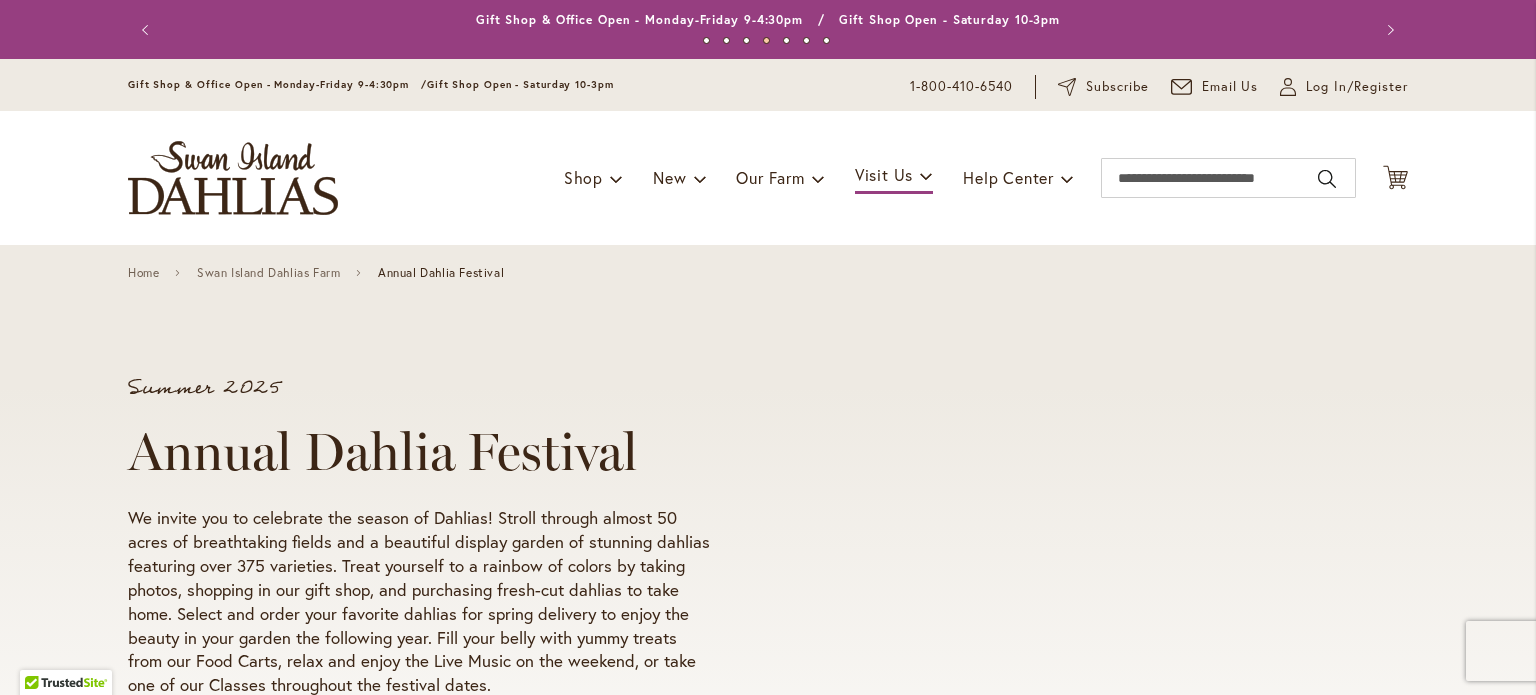 scroll, scrollTop: 0, scrollLeft: 0, axis: both 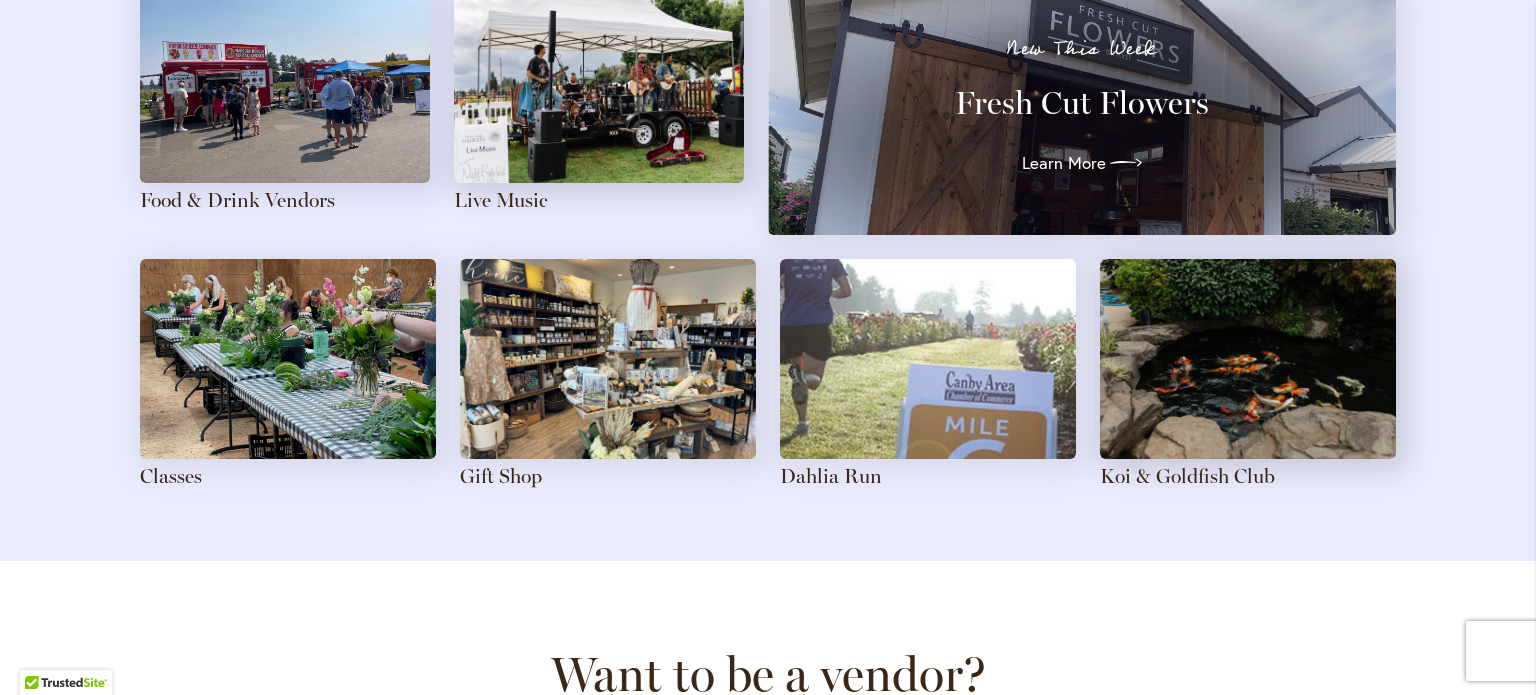 click at bounding box center [288, 359] 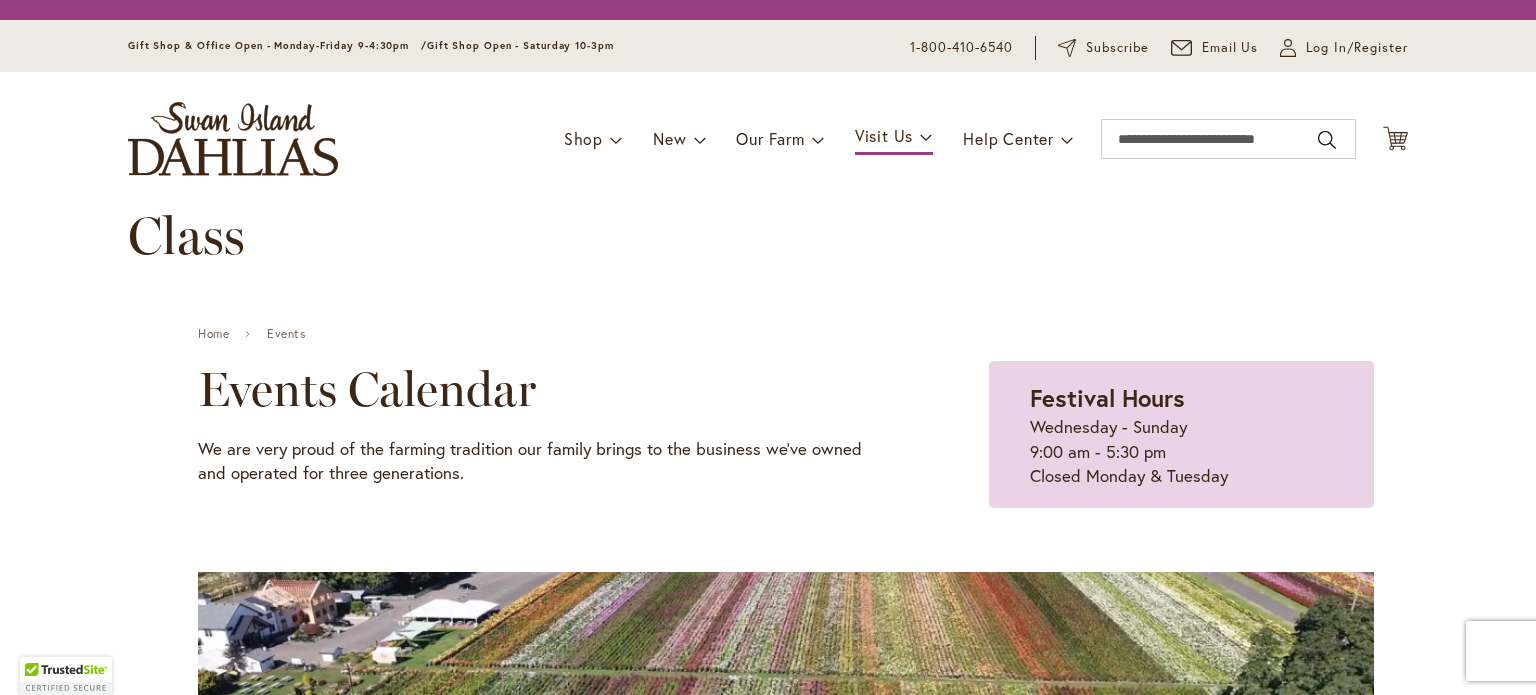 scroll, scrollTop: 0, scrollLeft: 0, axis: both 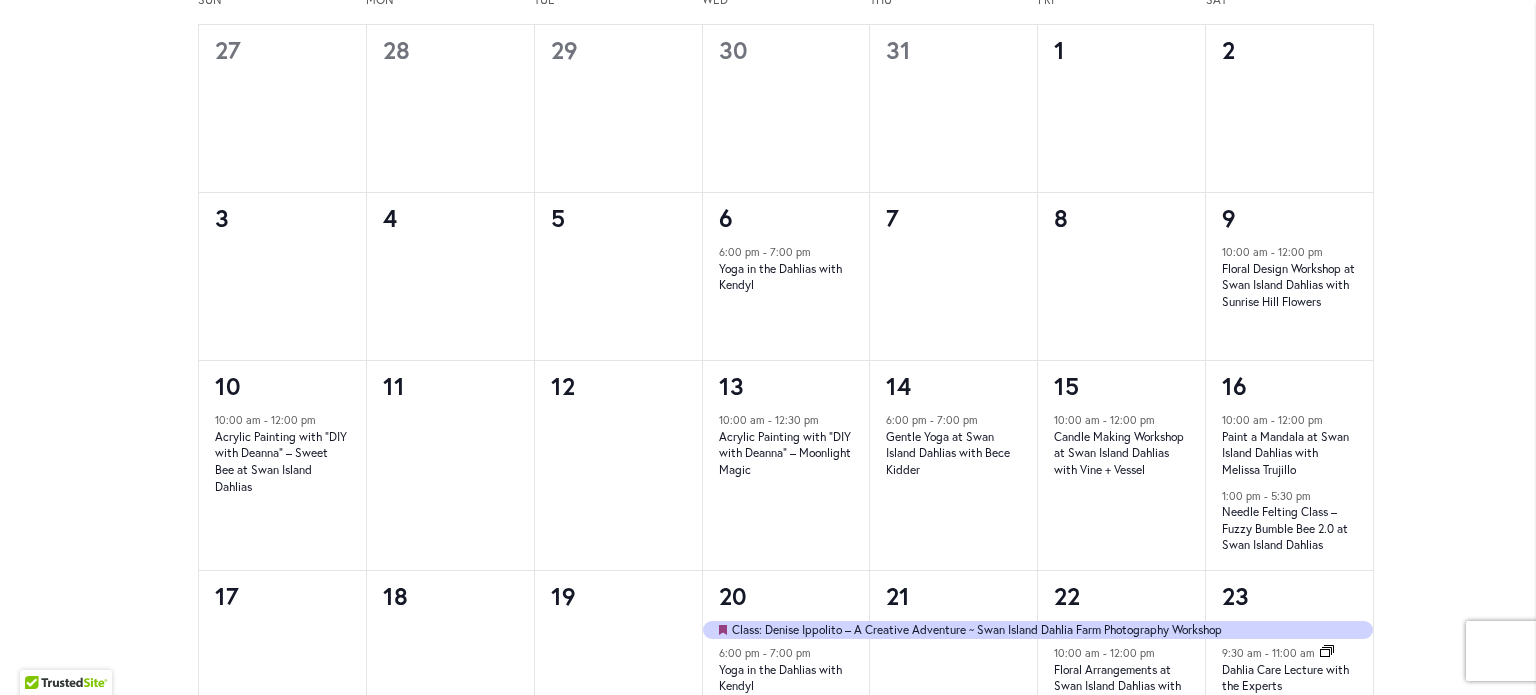 click on "42 events found.
Home       Events
Events Calendar
We are very proud of the farming tradition our family brings to the business we've owned and operated for three generations.
Festival Hours
Wednesday - Sunday 9:00 am - 5:30 pm Closed Monday & Tuesday
Events
Class
Events Search and Views Navigation
Search
Enter Keyword. Search for Events by Keyword.
Find Events
Event Views Navigation
Month
List
Month
Photo" at bounding box center [786, 421] 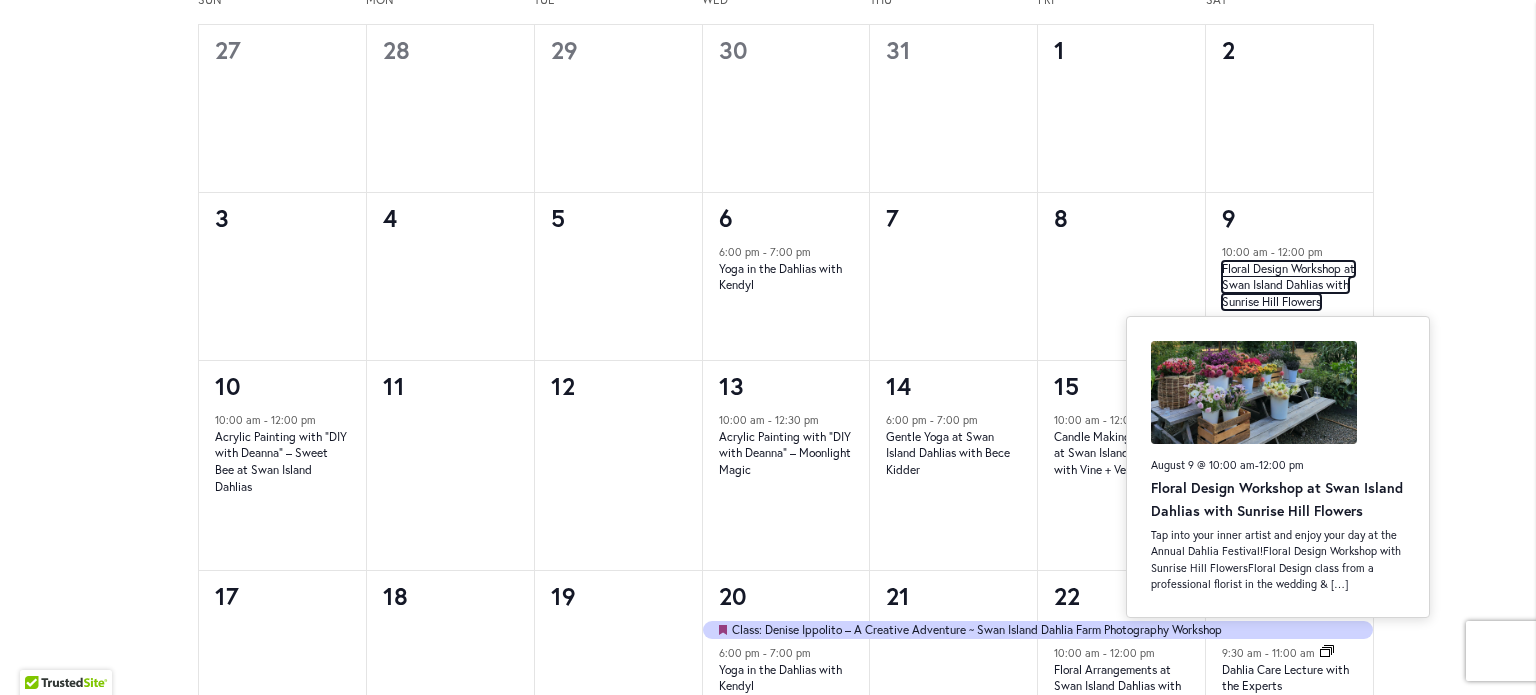 click on "Floral Design Workshop at Swan Island Dahlias with Sunrise Hill Flowers" at bounding box center [1288, 285] 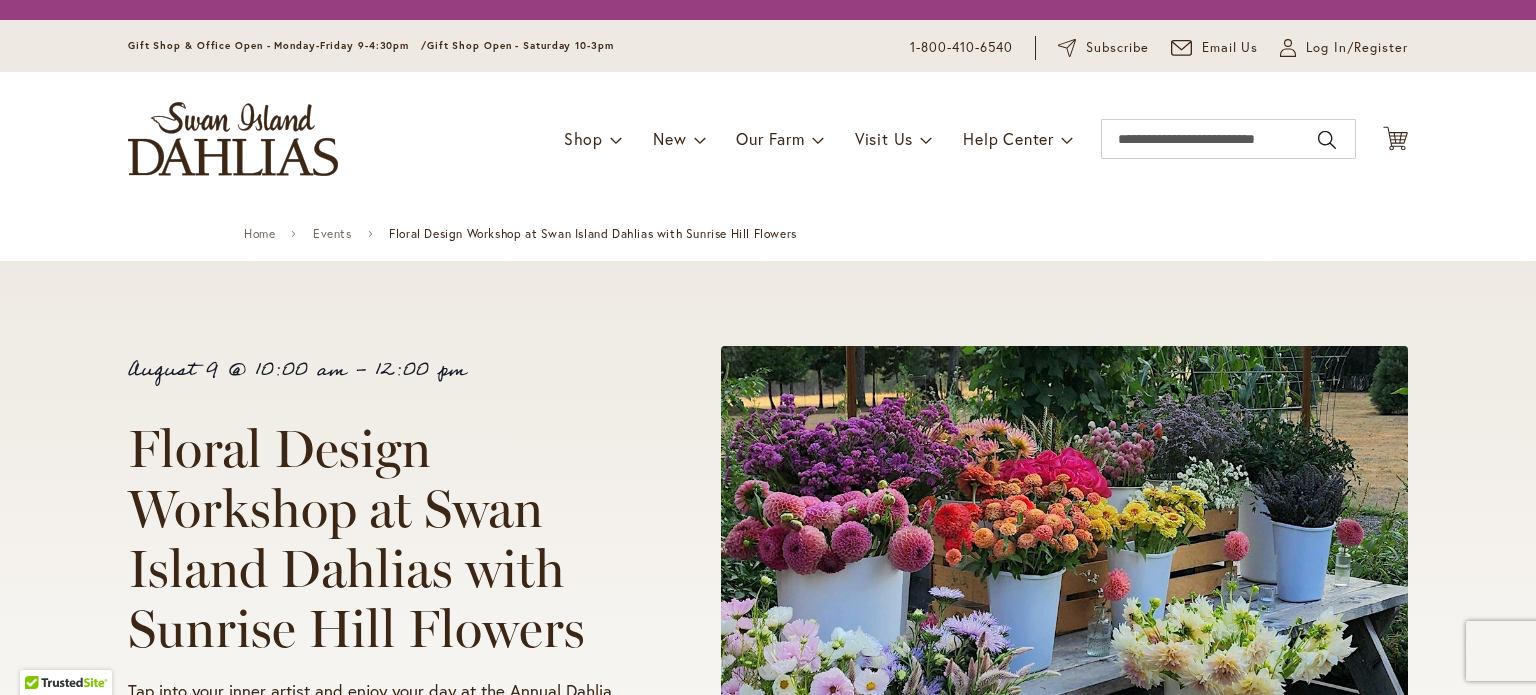 scroll, scrollTop: 0, scrollLeft: 0, axis: both 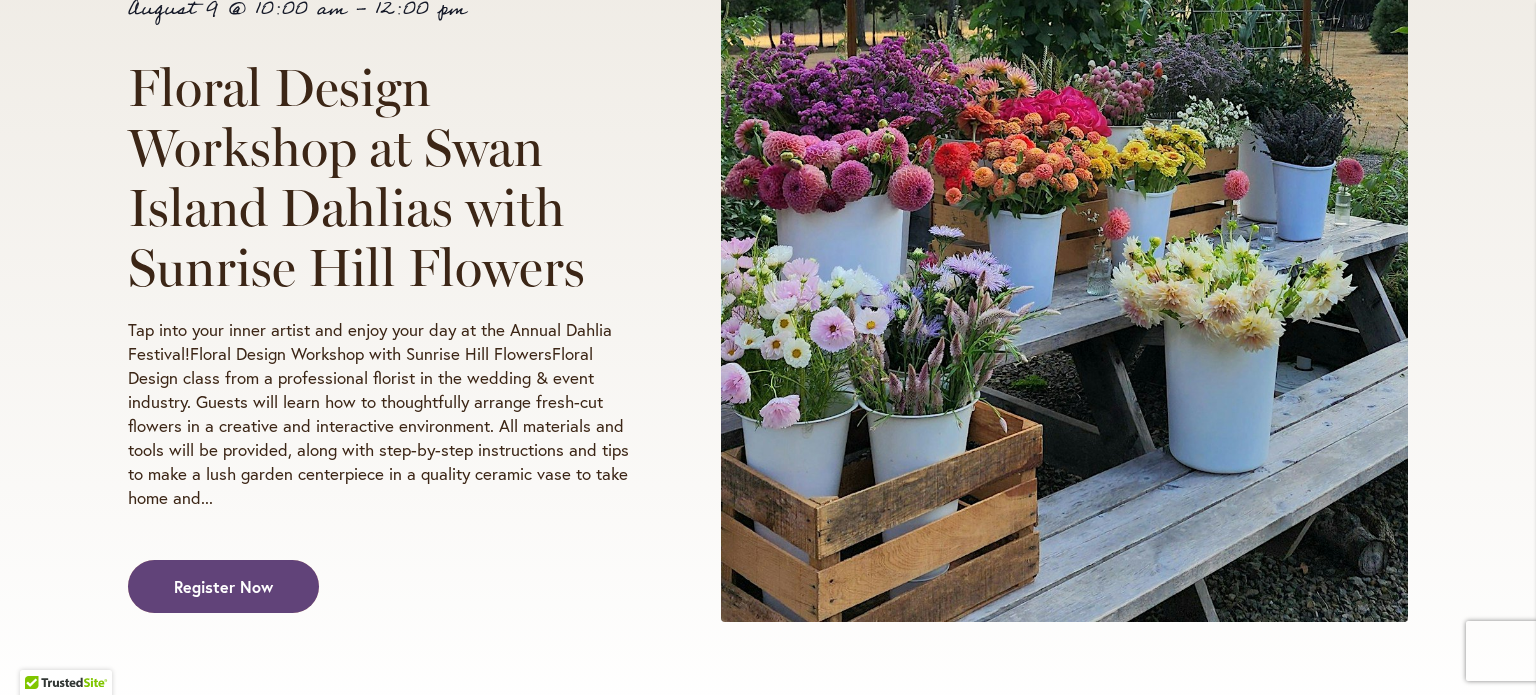 click on "Register Now" at bounding box center [223, 586] 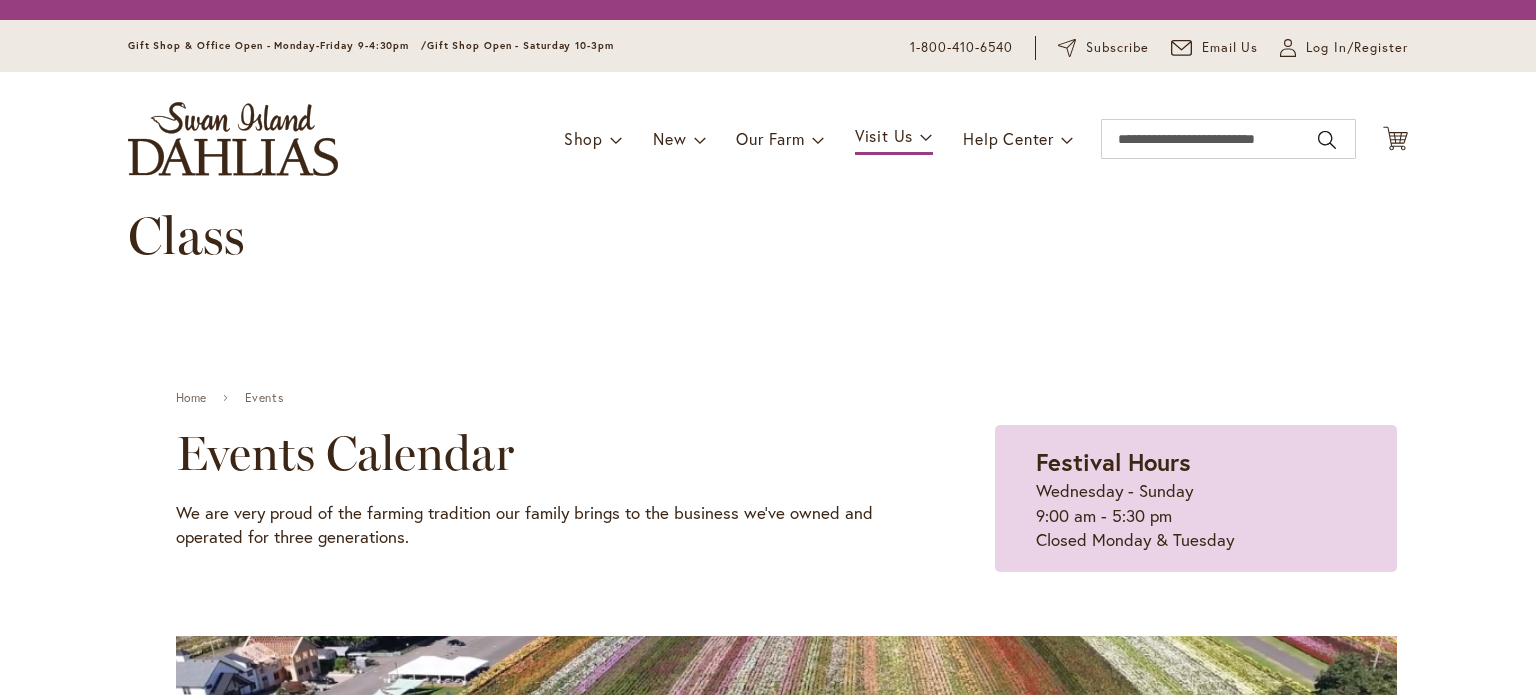 scroll, scrollTop: 0, scrollLeft: 0, axis: both 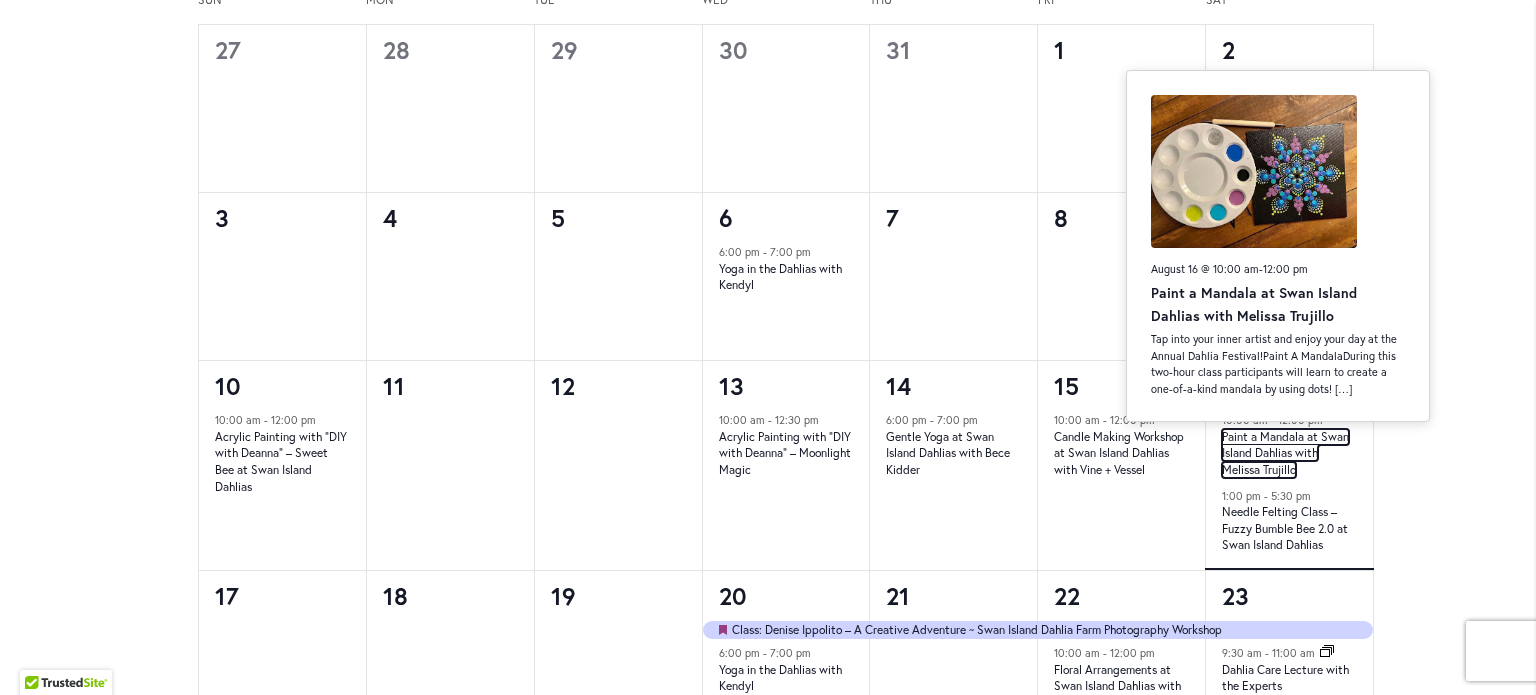 click on "Paint a Mandala at Swan Island Dahlias with Melissa Trujillo" at bounding box center (1285, 453) 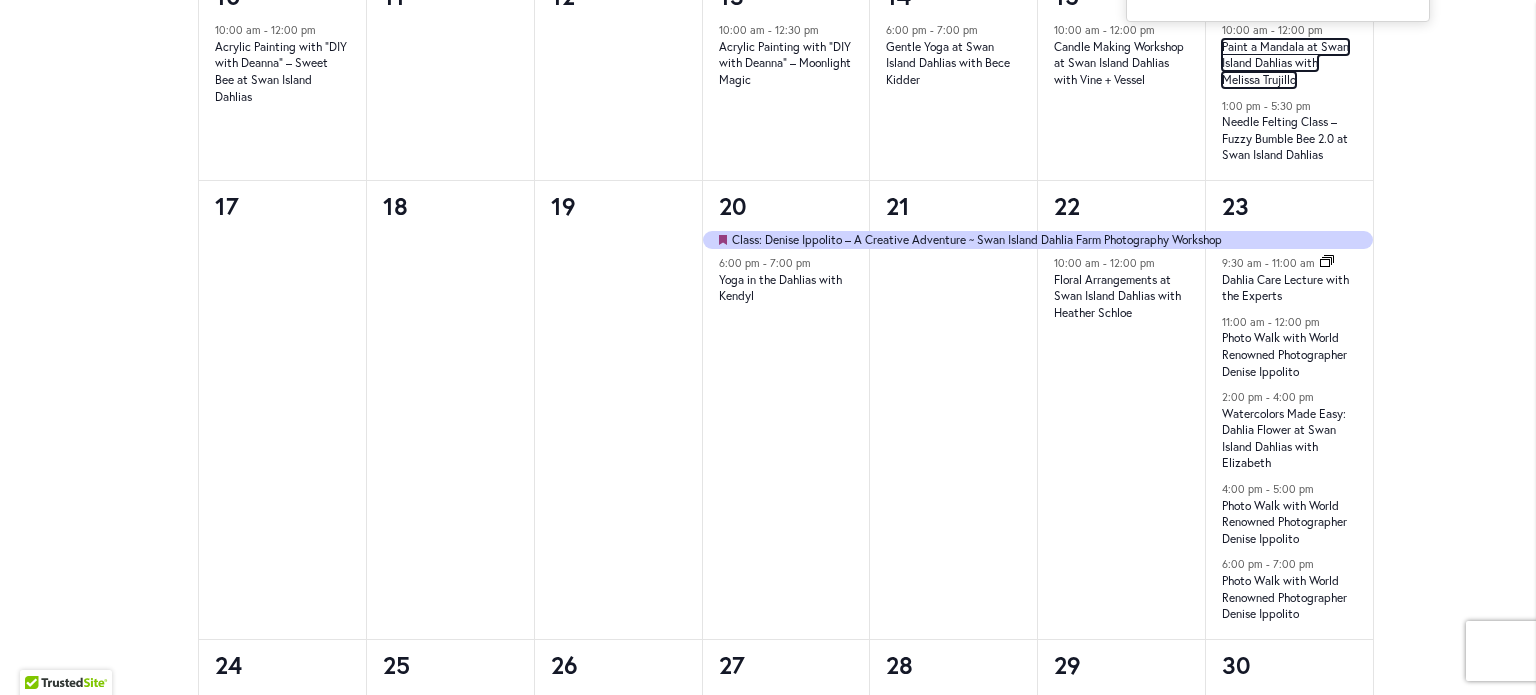 scroll, scrollTop: 1638, scrollLeft: 0, axis: vertical 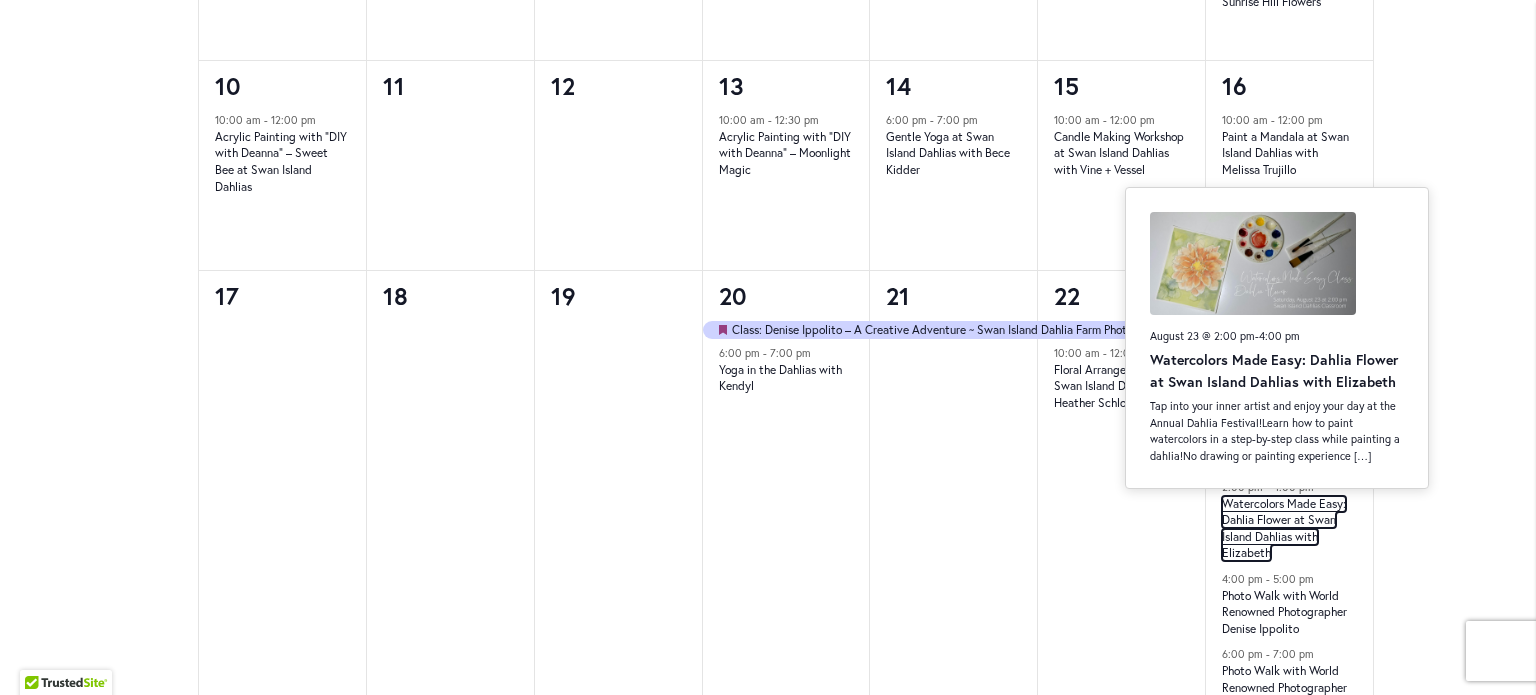 click on "Watercolors Made Easy: Dahlia Flower at Swan Island Dahlias  with Elizabeth" at bounding box center (1284, 529) 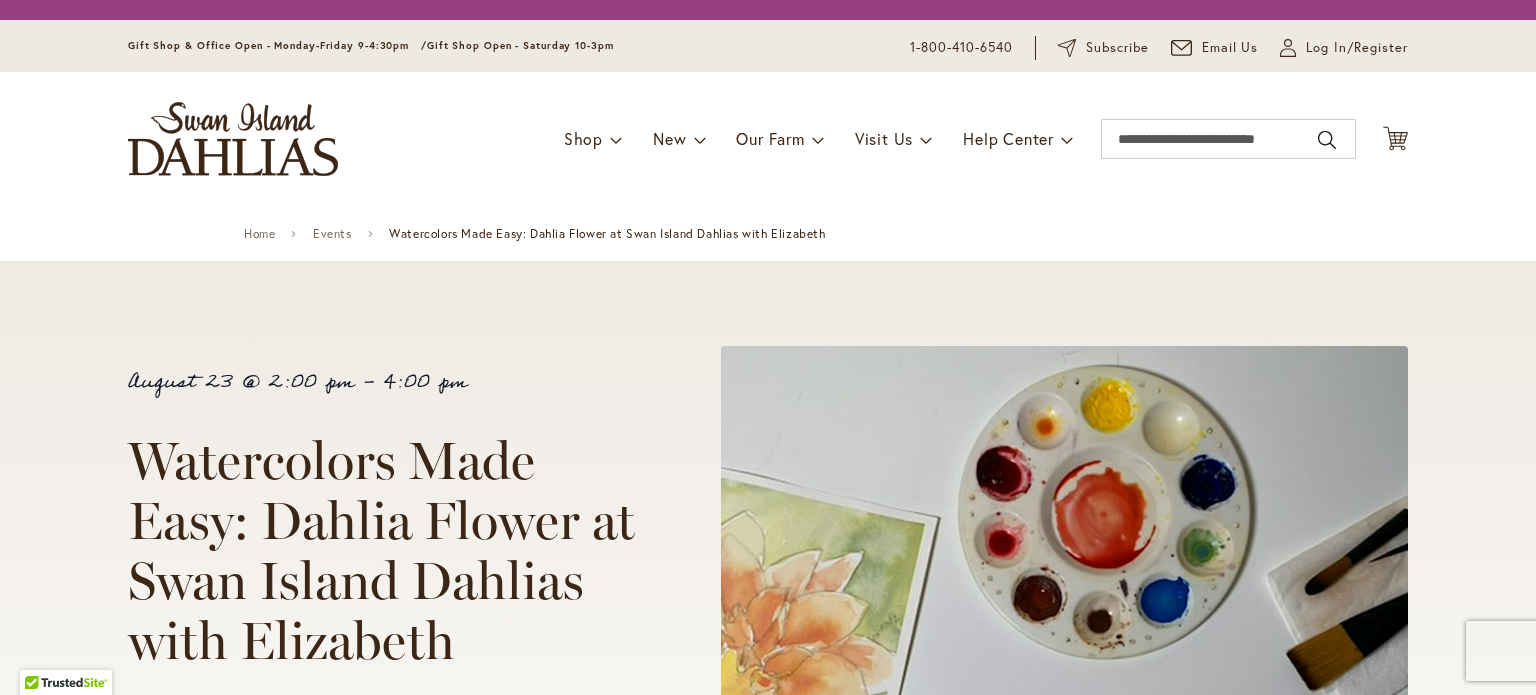 scroll, scrollTop: 0, scrollLeft: 0, axis: both 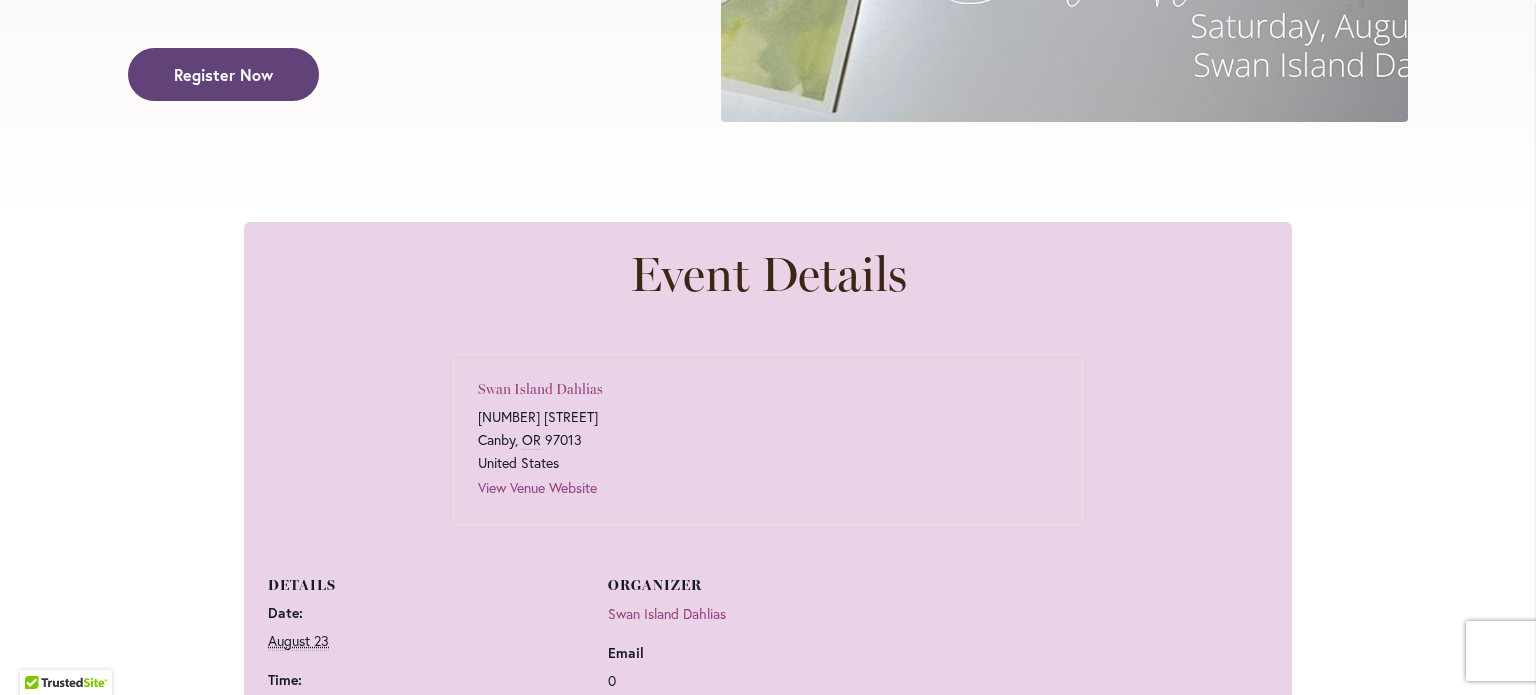click on "Register Now" at bounding box center (223, 74) 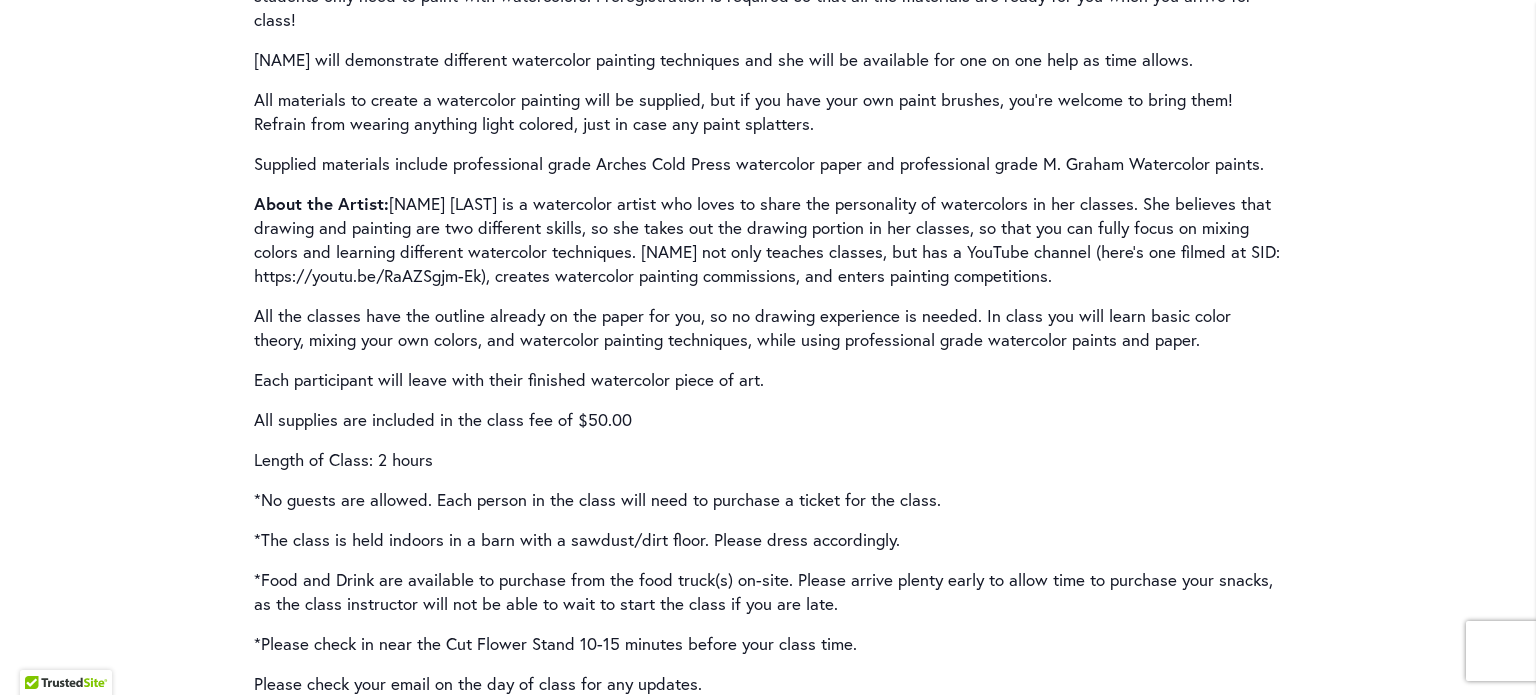 scroll, scrollTop: 3400, scrollLeft: 0, axis: vertical 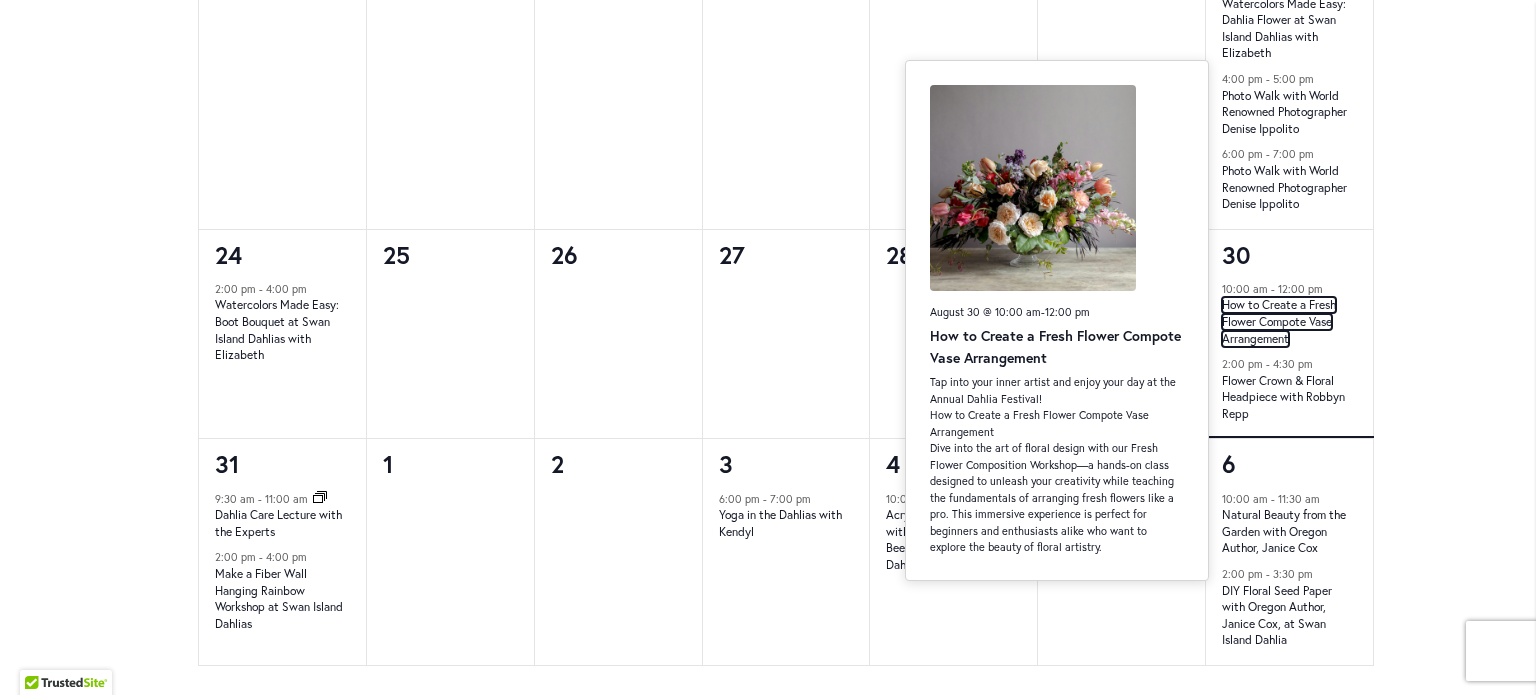 click on "How to Create a Fresh Flower Compote Vase Arrangement" at bounding box center (1279, 321) 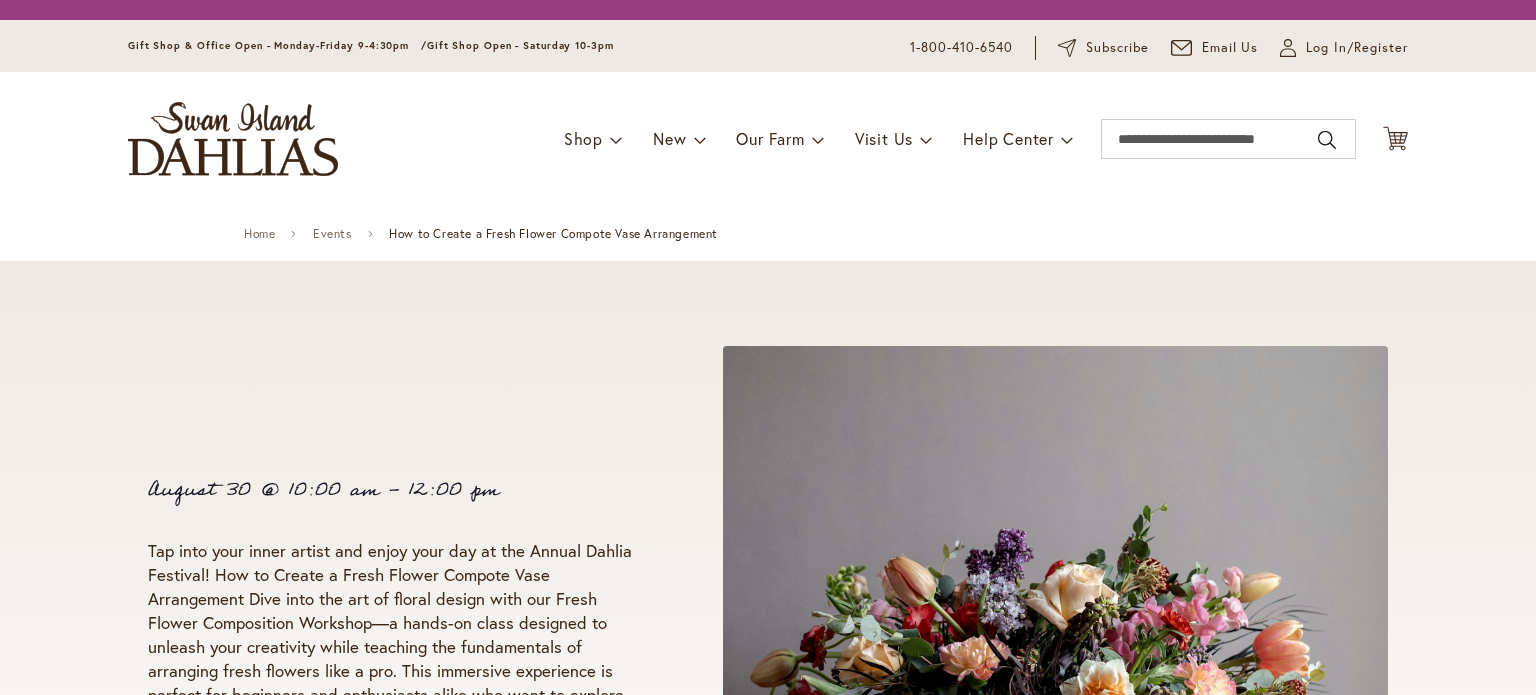 scroll, scrollTop: 0, scrollLeft: 0, axis: both 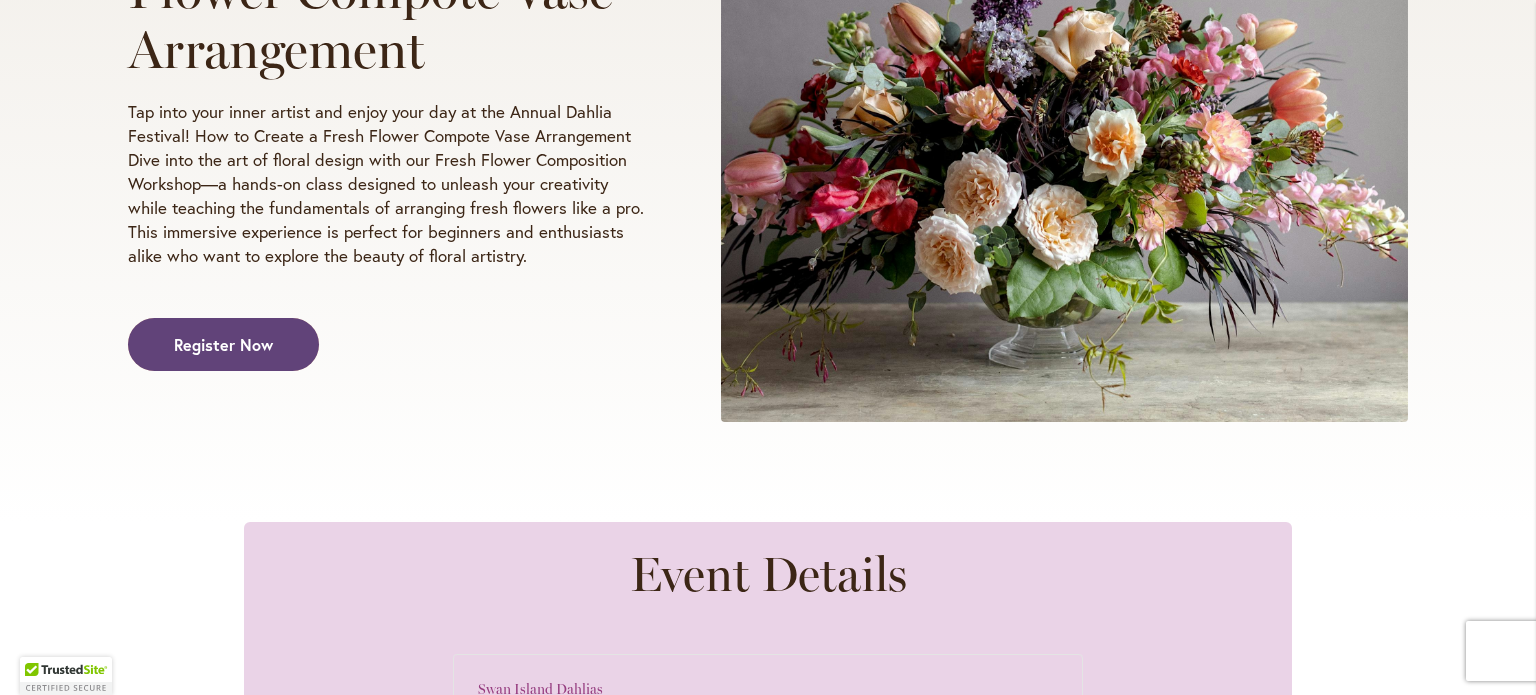 click on "Register Now" at bounding box center (223, 344) 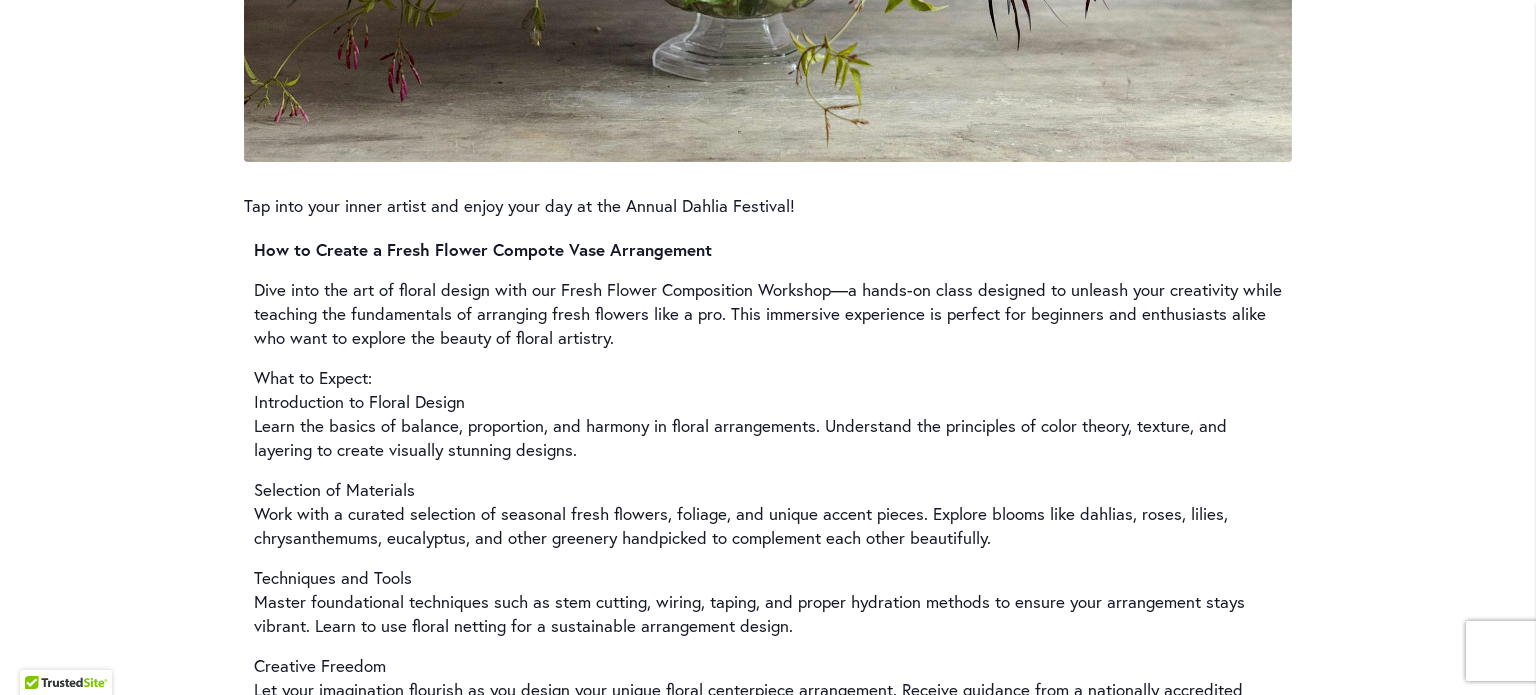 scroll, scrollTop: 3000, scrollLeft: 0, axis: vertical 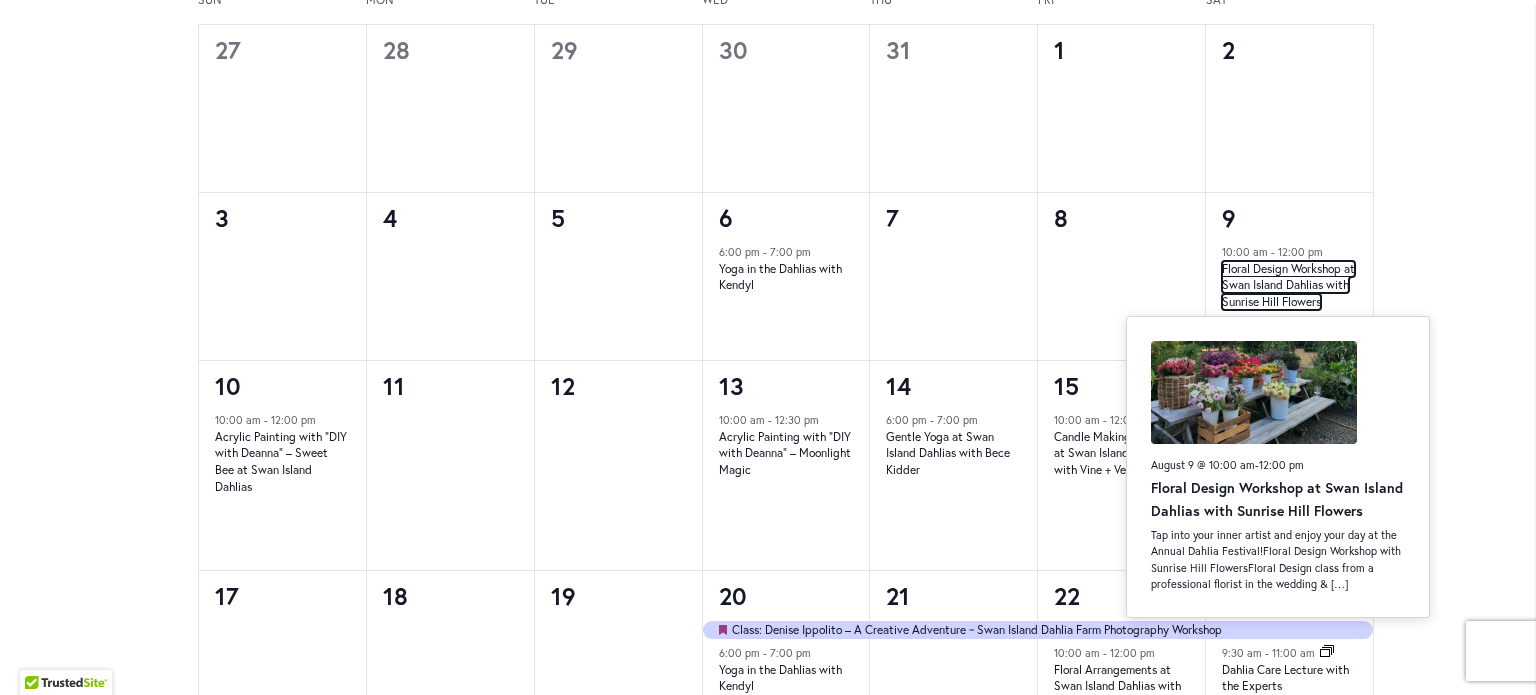 click on "Floral Design Workshop at Swan Island Dahlias with Sunrise Hill Flowers" at bounding box center (1288, 285) 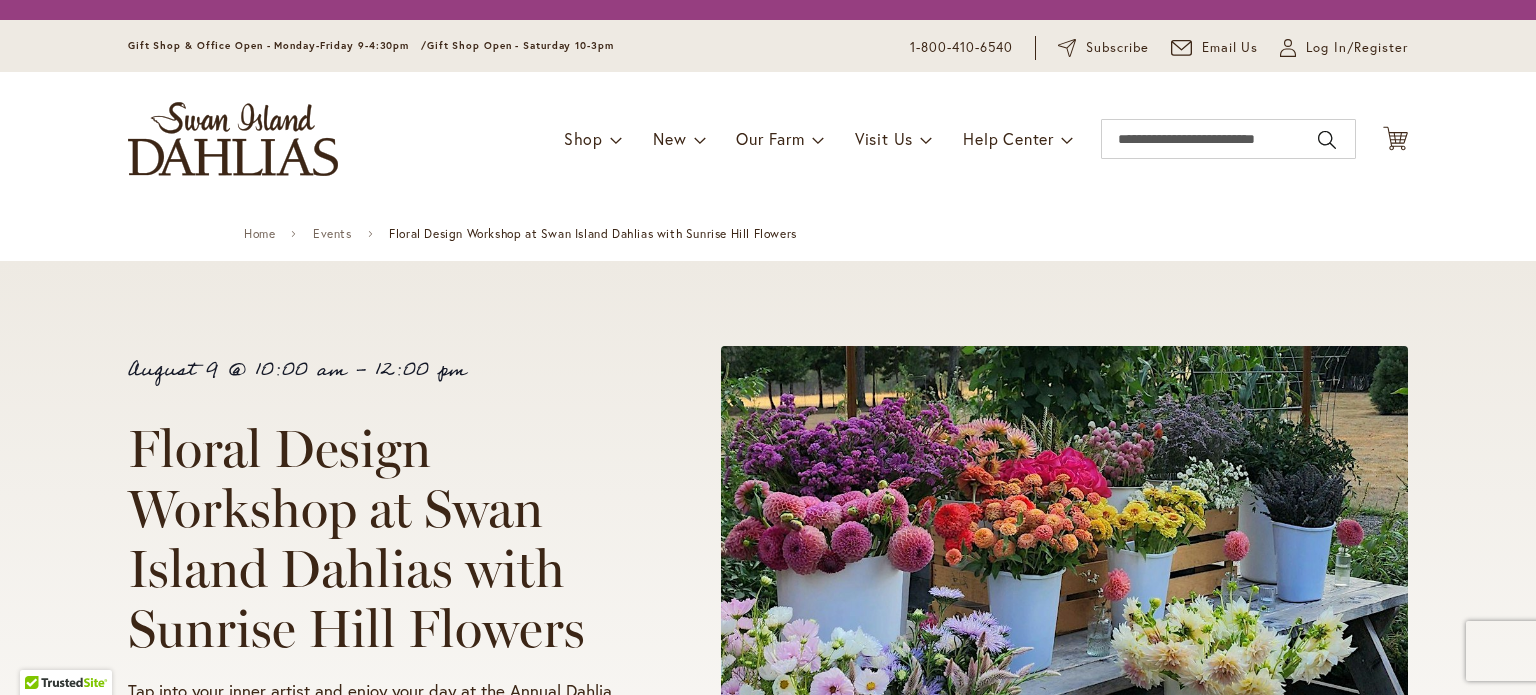 scroll, scrollTop: 0, scrollLeft: 0, axis: both 